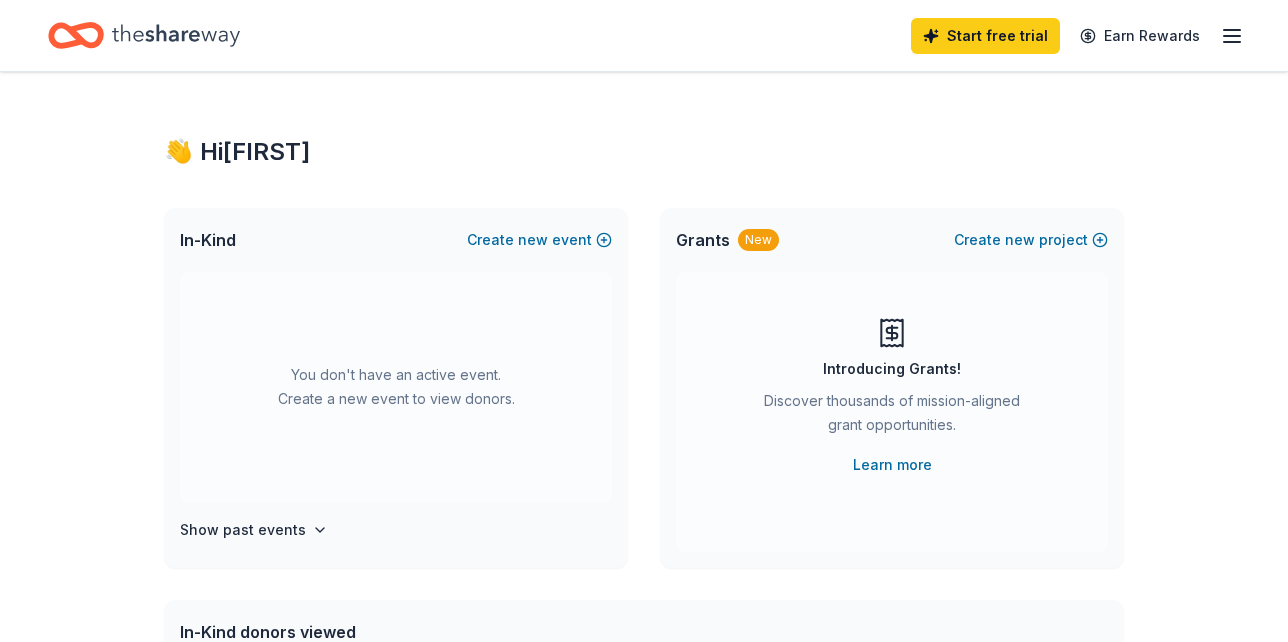 scroll, scrollTop: 0, scrollLeft: 0, axis: both 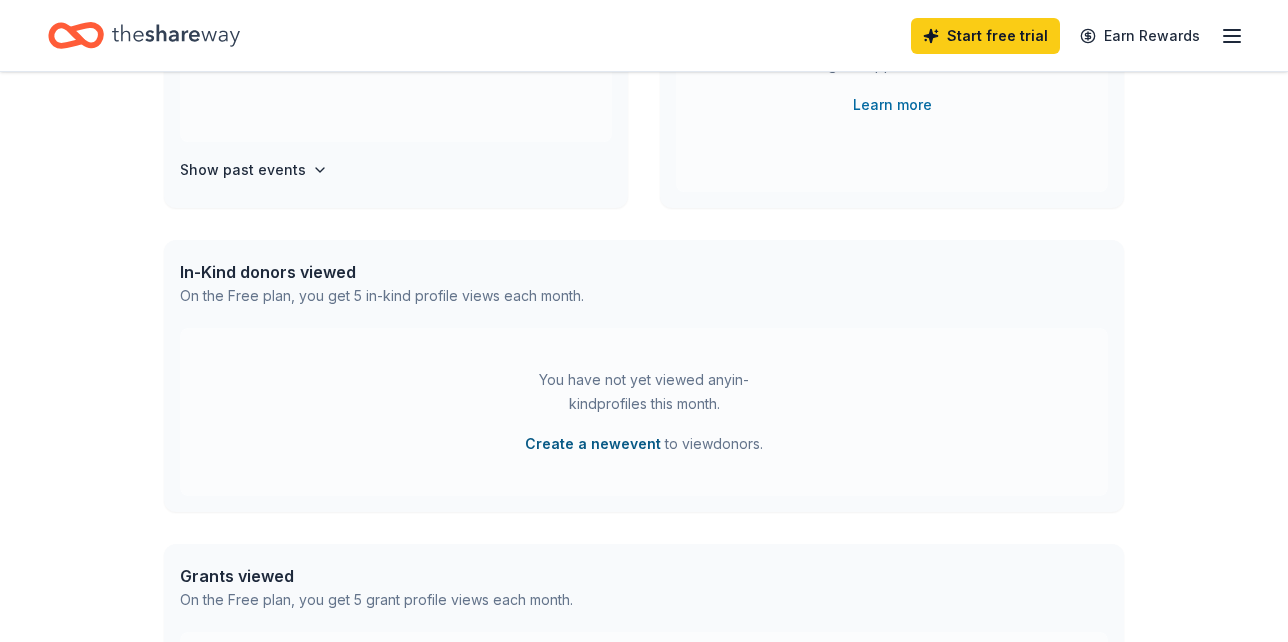 click on "Create a new  event" at bounding box center (593, 444) 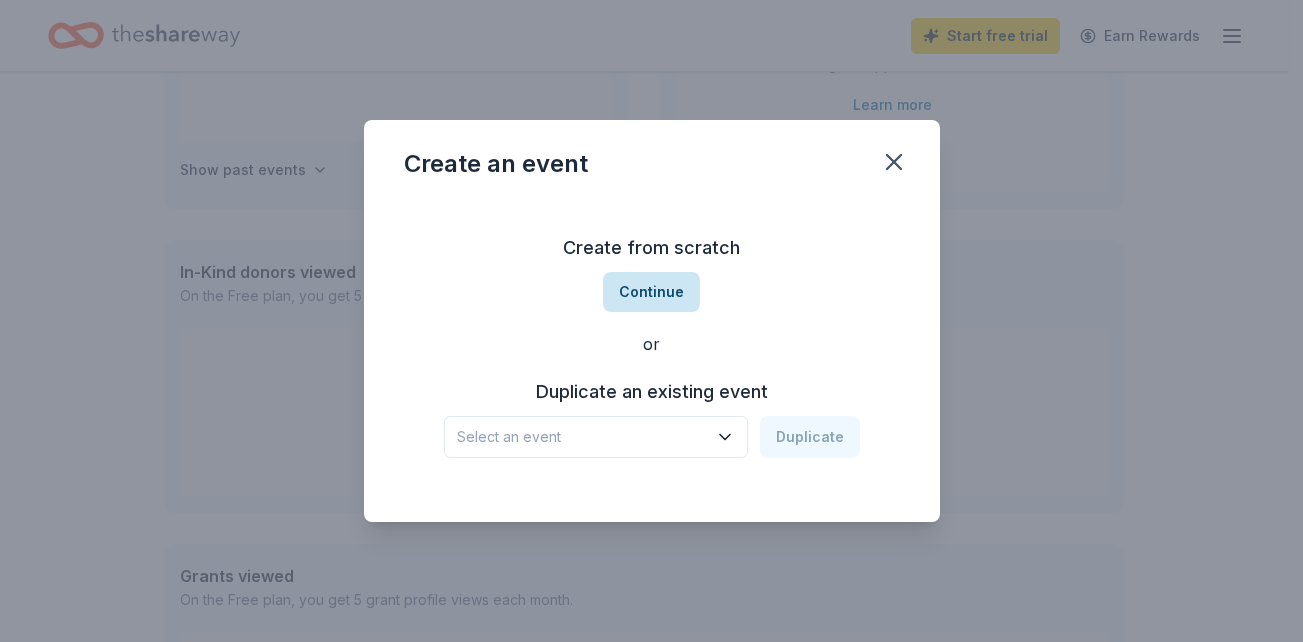 click on "Continue" at bounding box center (651, 292) 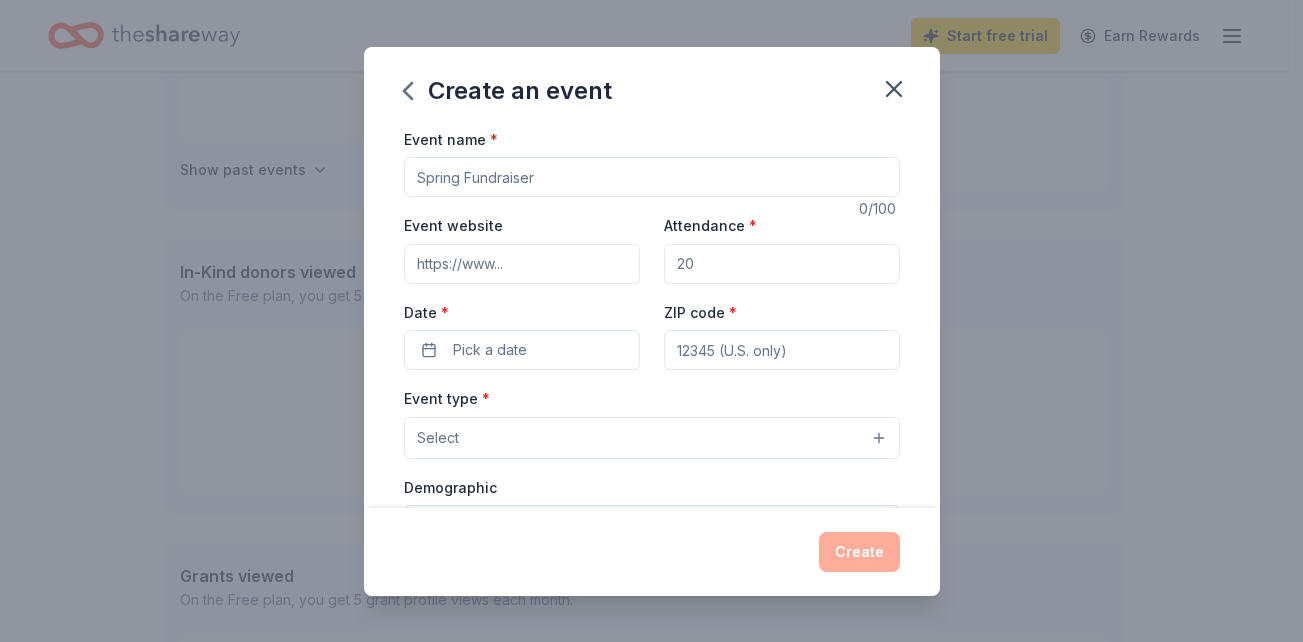 click on "Event name *" at bounding box center (652, 177) 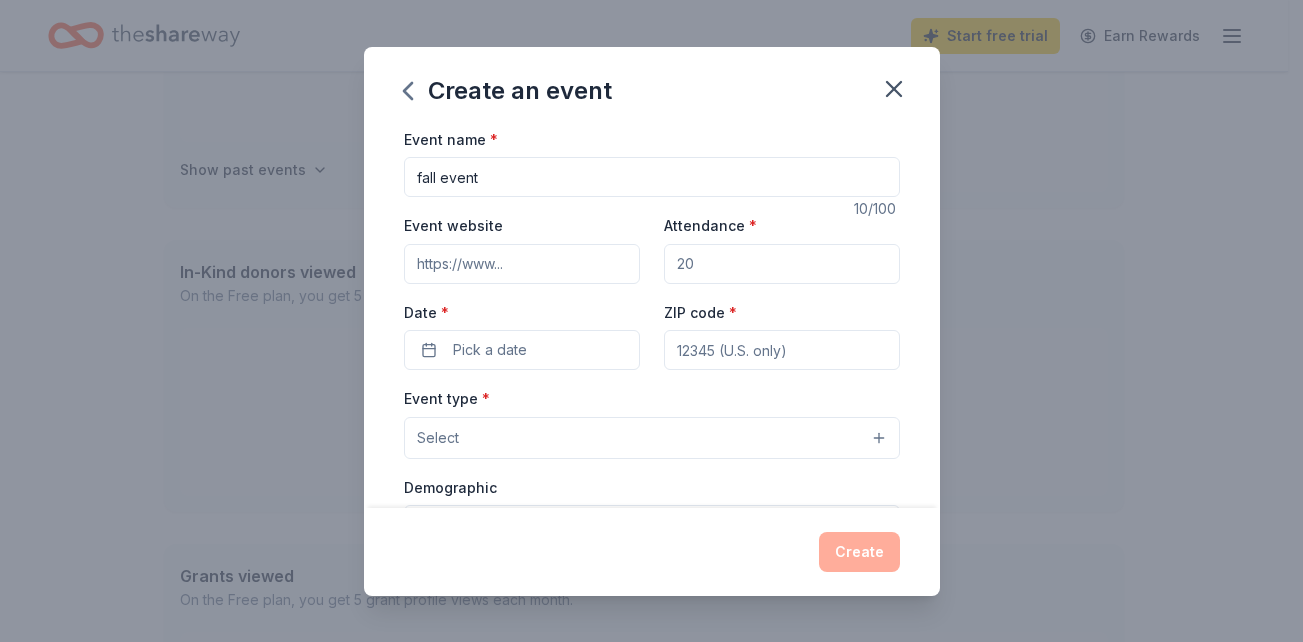 type on "fall event" 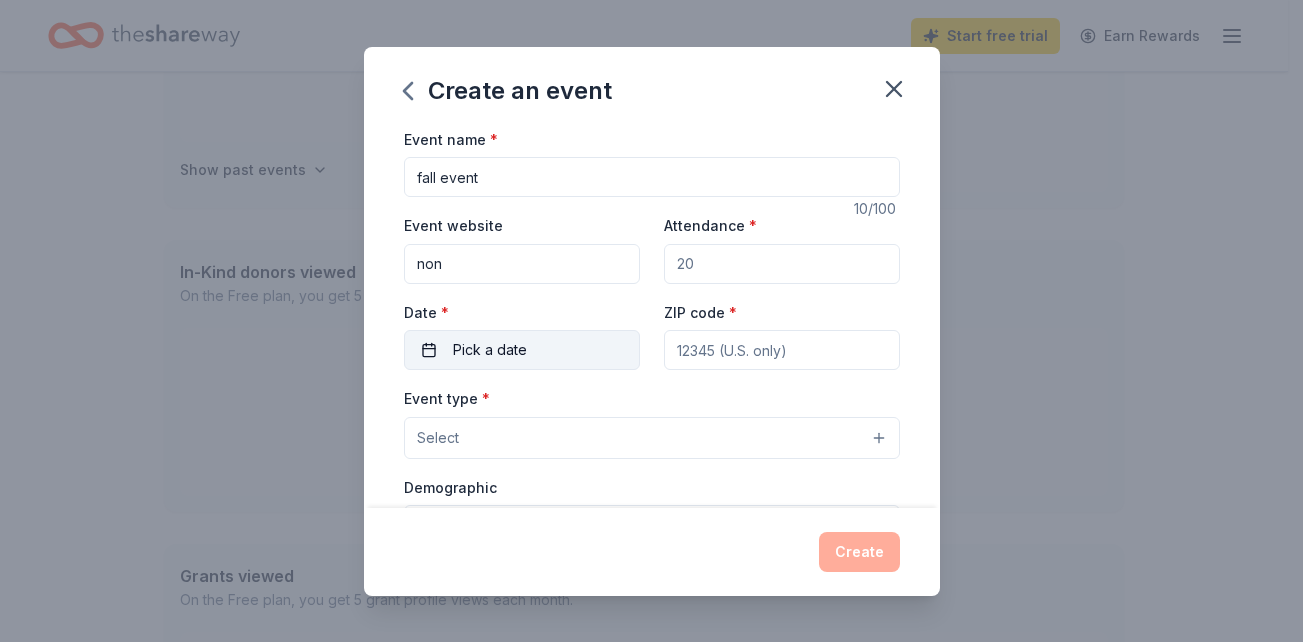 click on "Date * Pick a date" at bounding box center (522, 335) 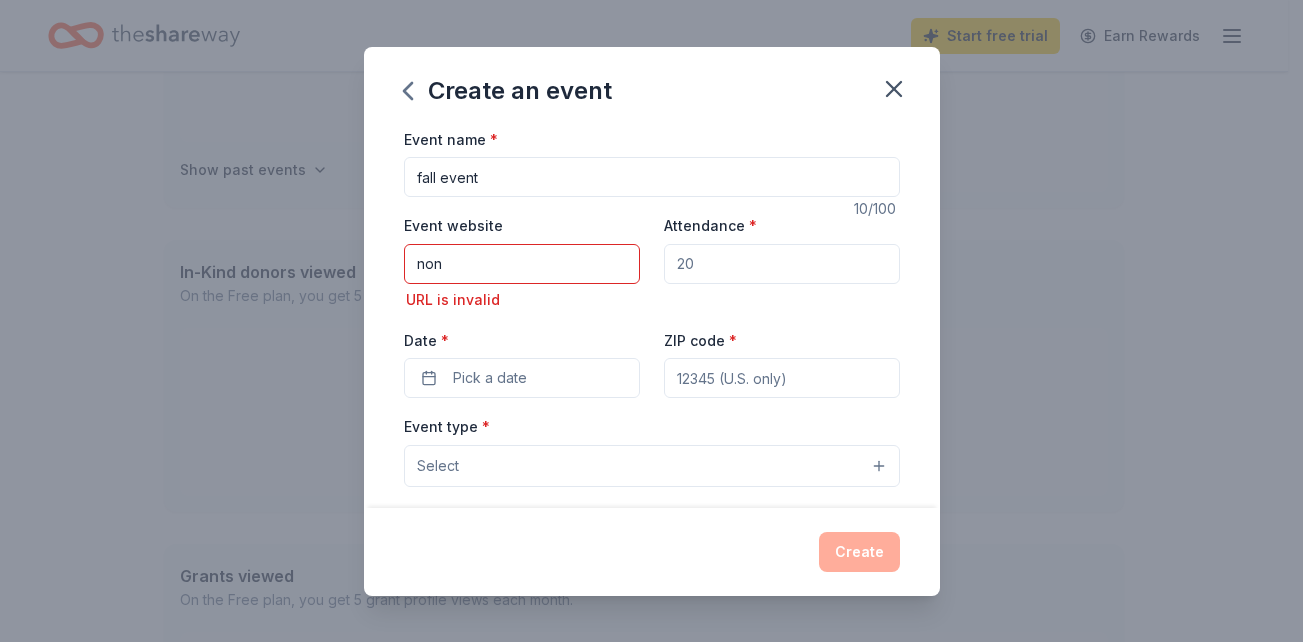 click on "non" at bounding box center (522, 264) 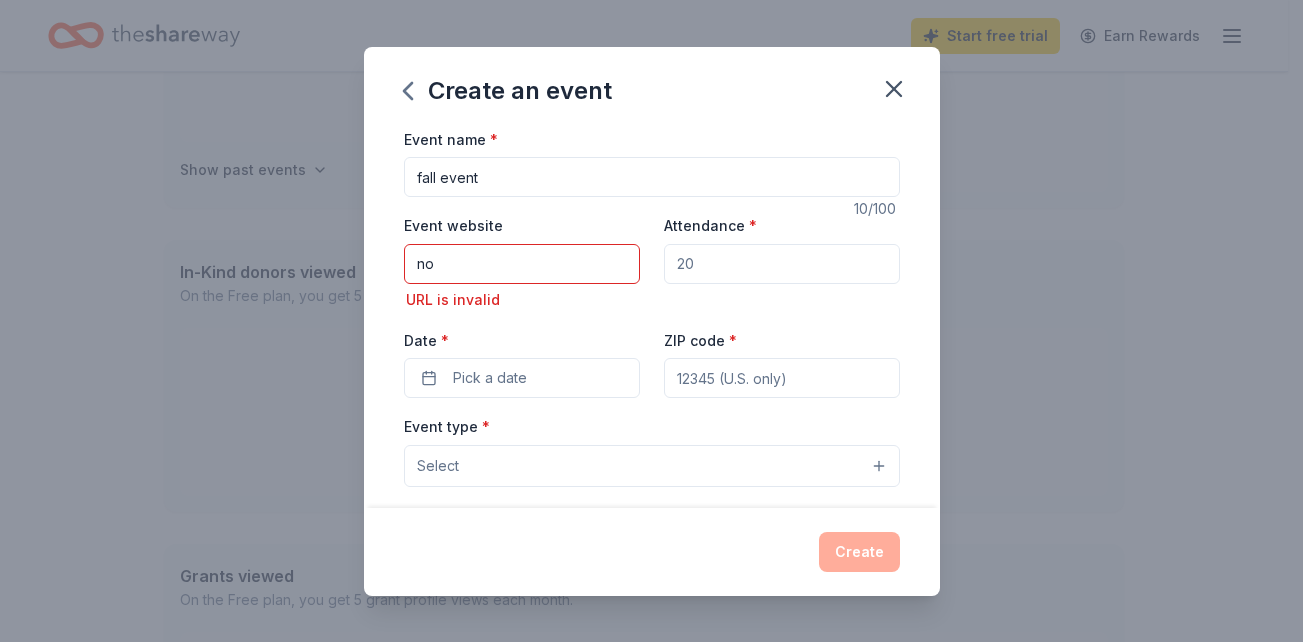type on "n" 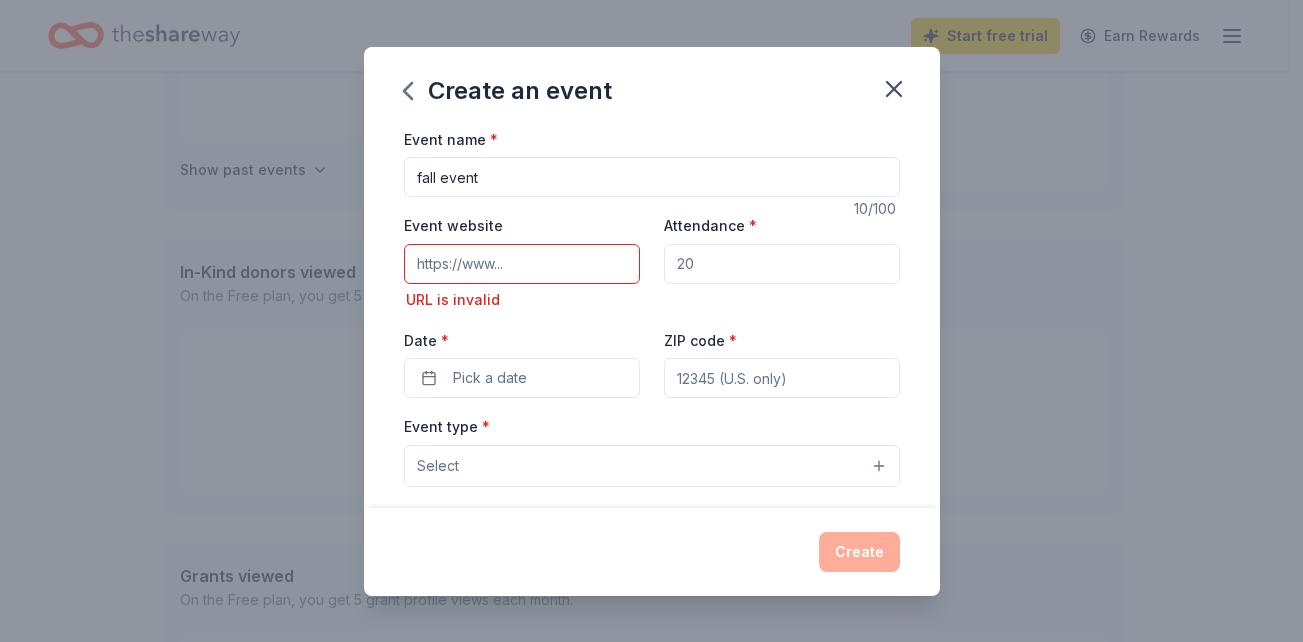 click on "Event website" at bounding box center [522, 264] 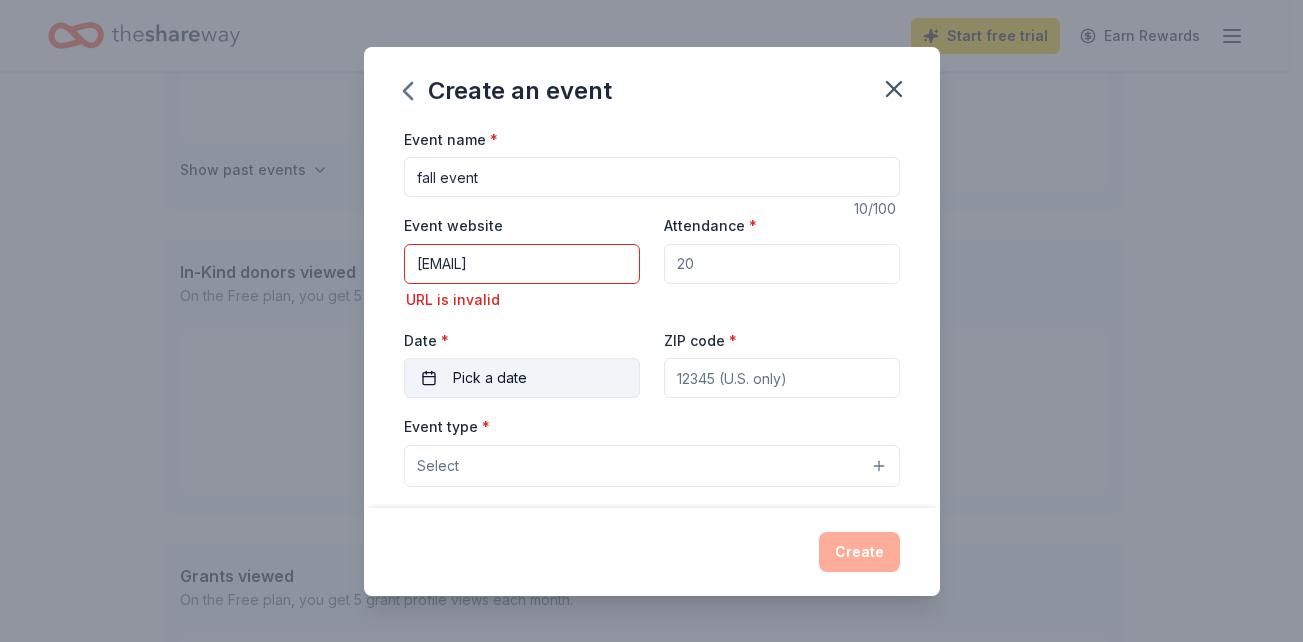 type on "[EMAIL]" 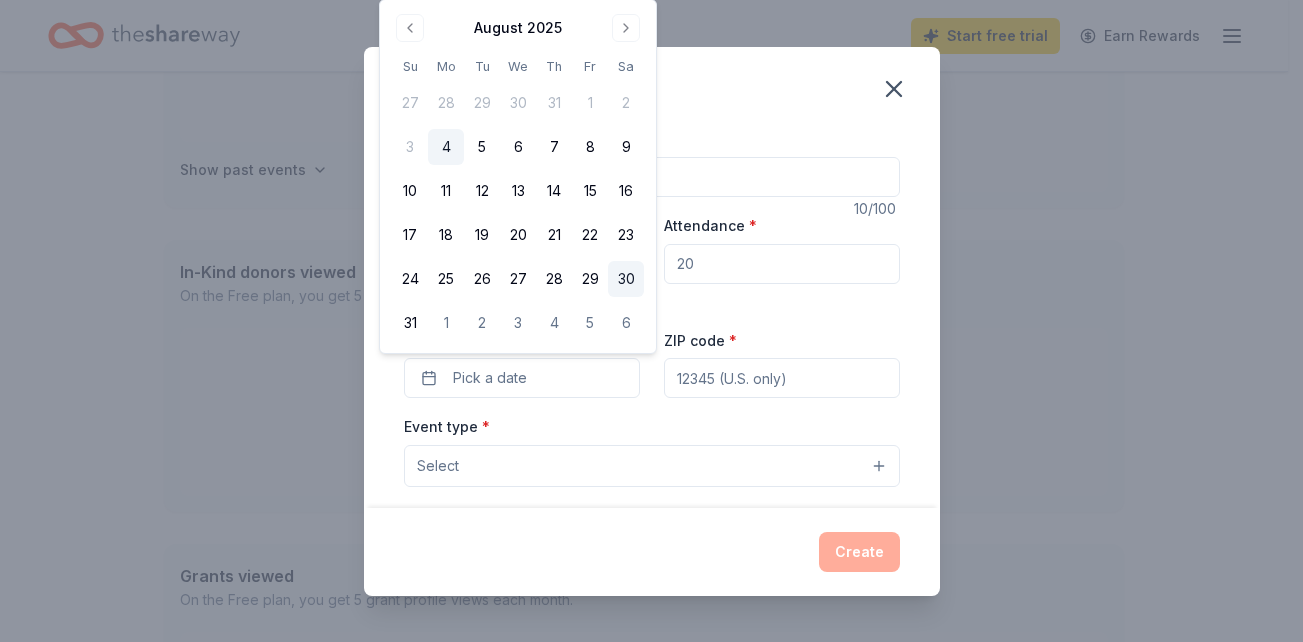 click on "30" at bounding box center (626, 279) 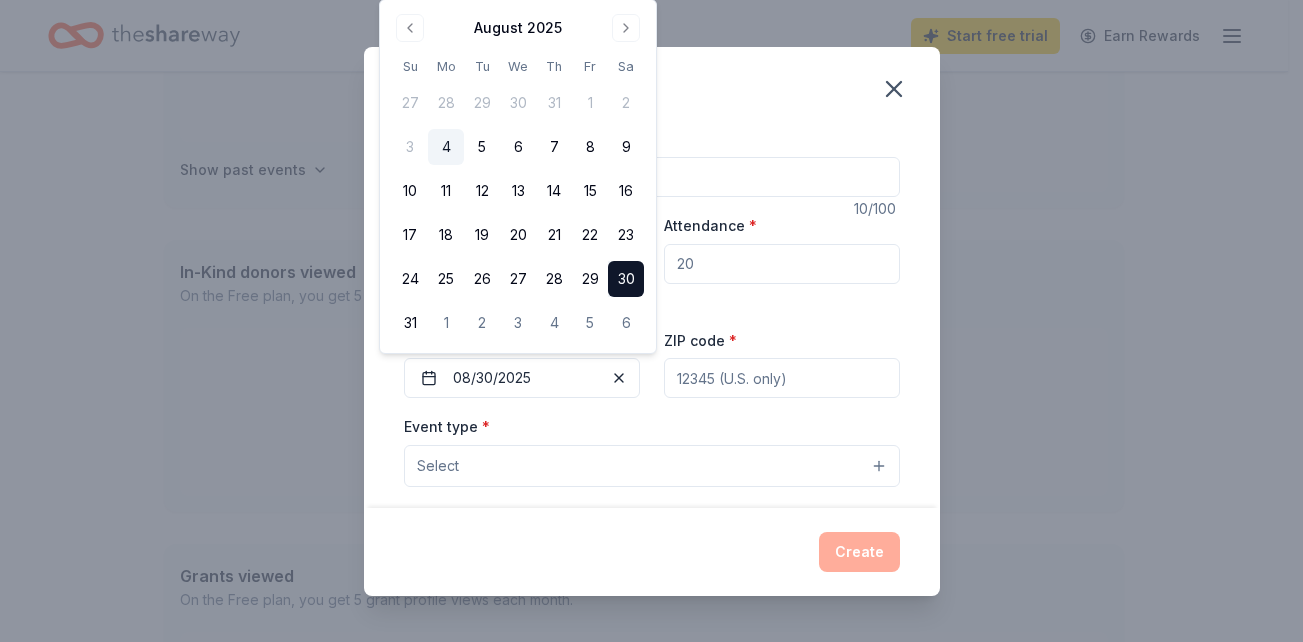 click on "Select" at bounding box center [438, 466] 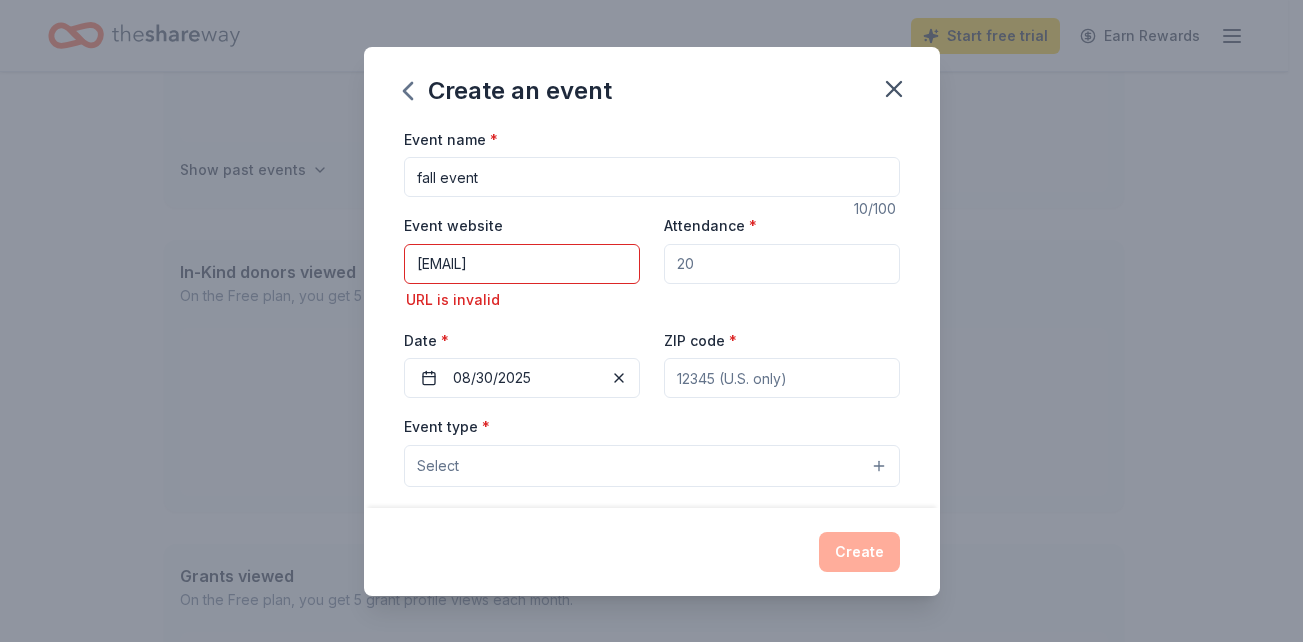 click on "Select" at bounding box center (438, 466) 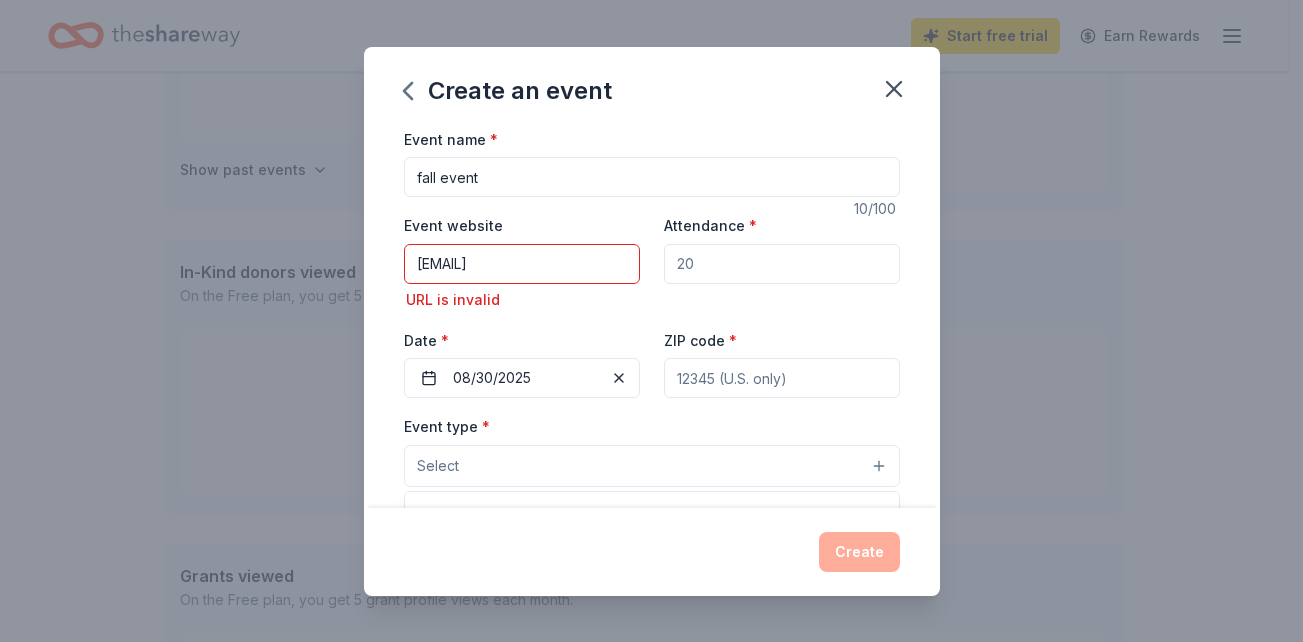 scroll, scrollTop: 20, scrollLeft: 0, axis: vertical 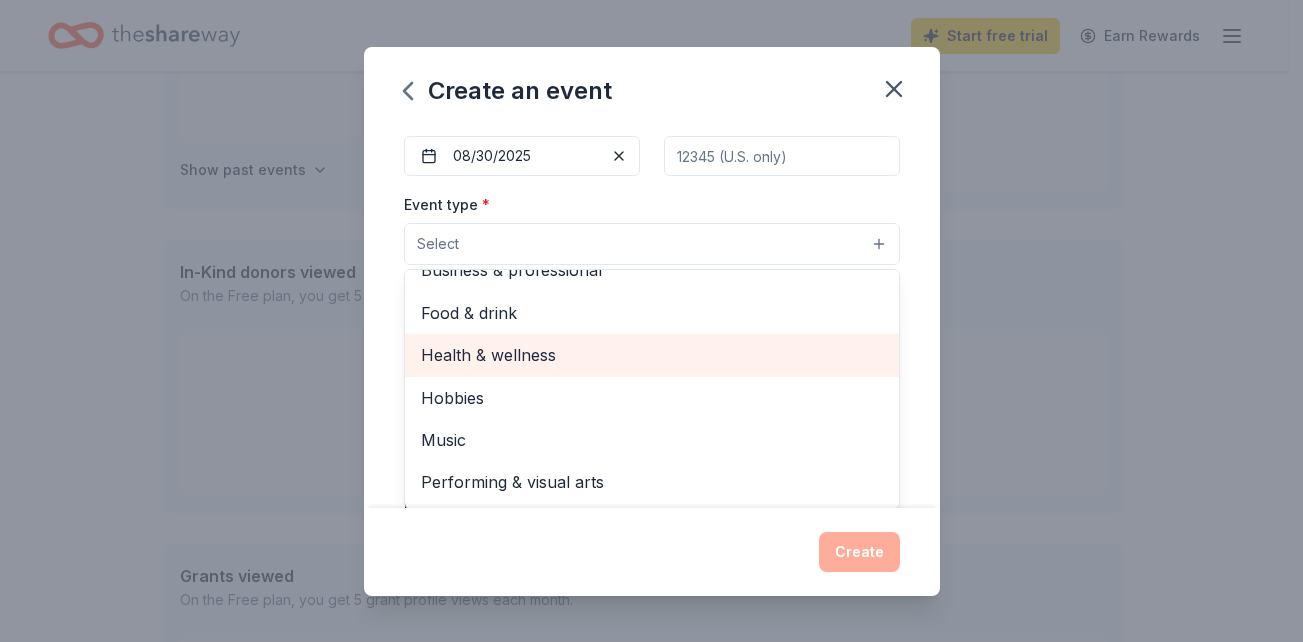 click on "Health & wellness" at bounding box center [652, 355] 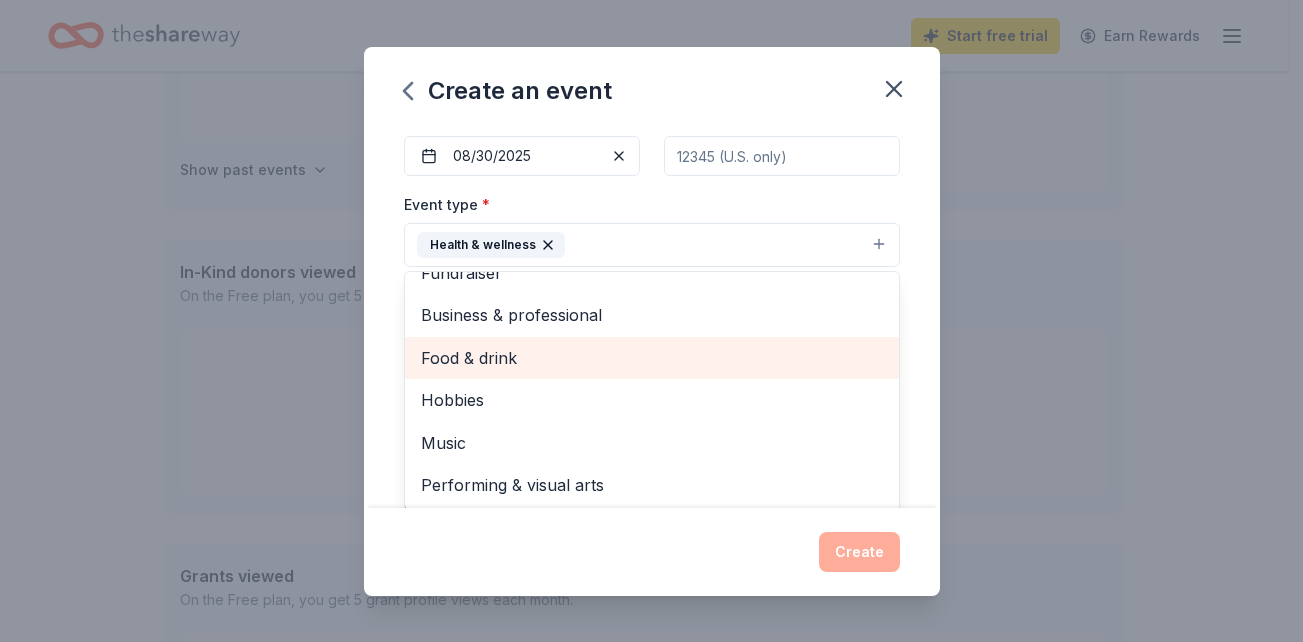 scroll, scrollTop: 24, scrollLeft: 0, axis: vertical 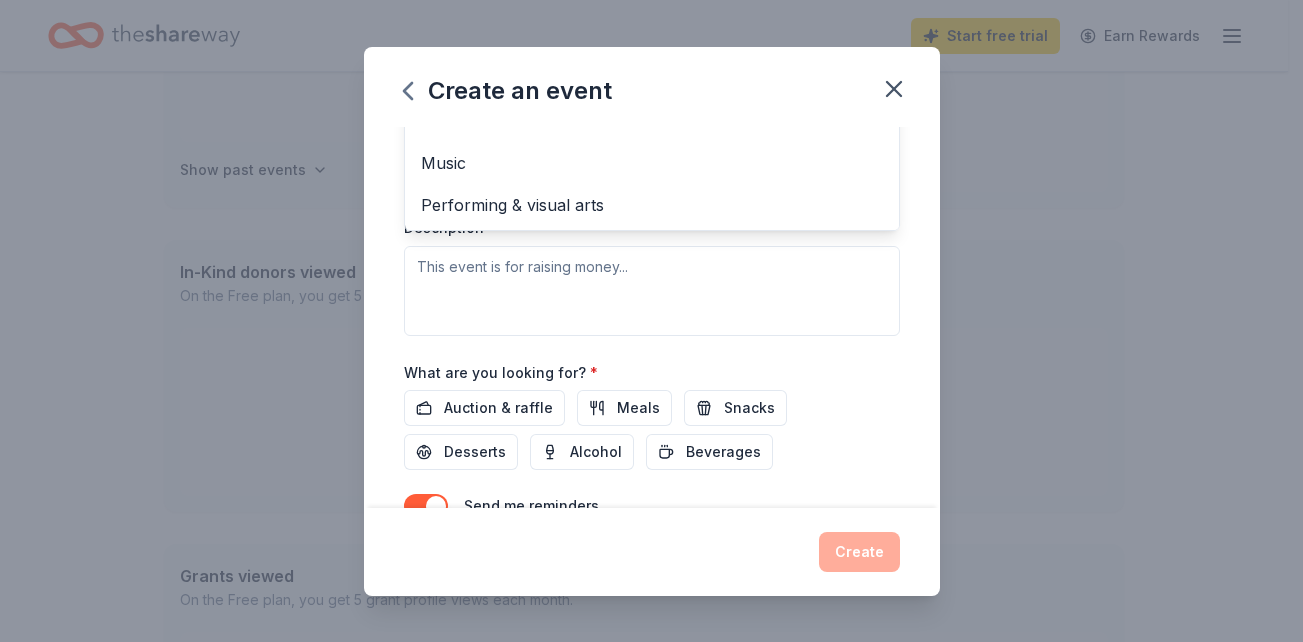 click on "Event type * Health & wellness Fundraiser Business & professional Food & drink Hobbies Music Performing & visual arts Demographic Select We use this information to help brands find events with their target demographic to sponsor their products. Mailing address Apt/unit Description" at bounding box center [652, 123] 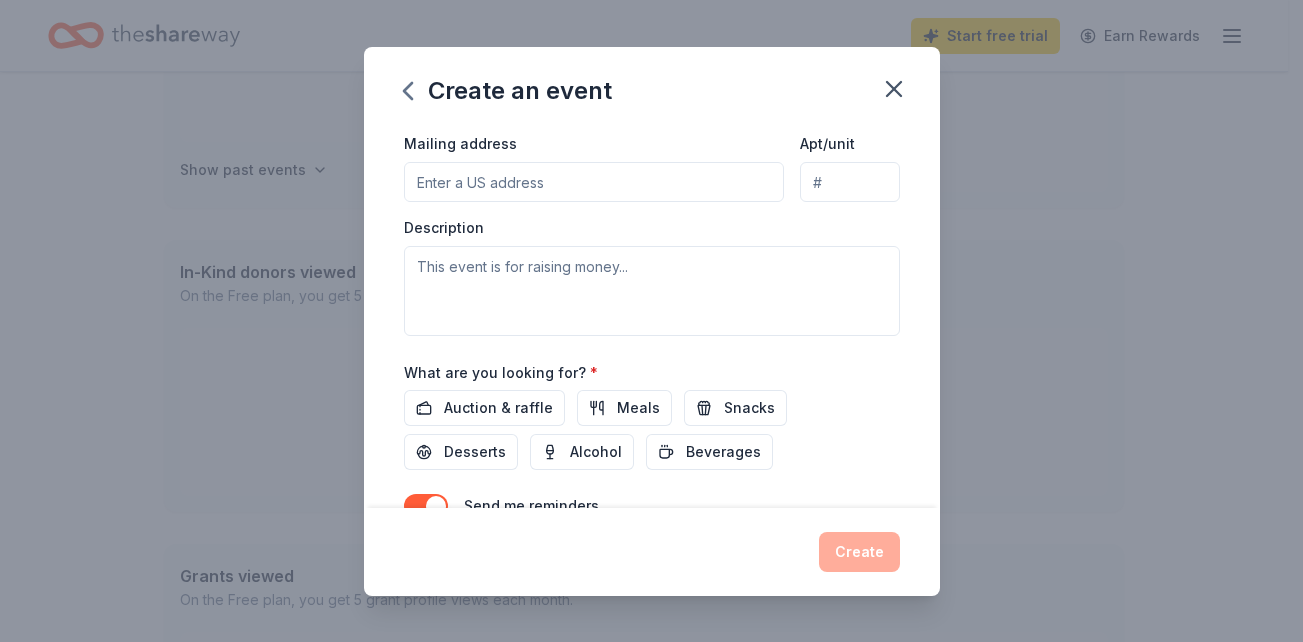scroll, scrollTop: 150, scrollLeft: 0, axis: vertical 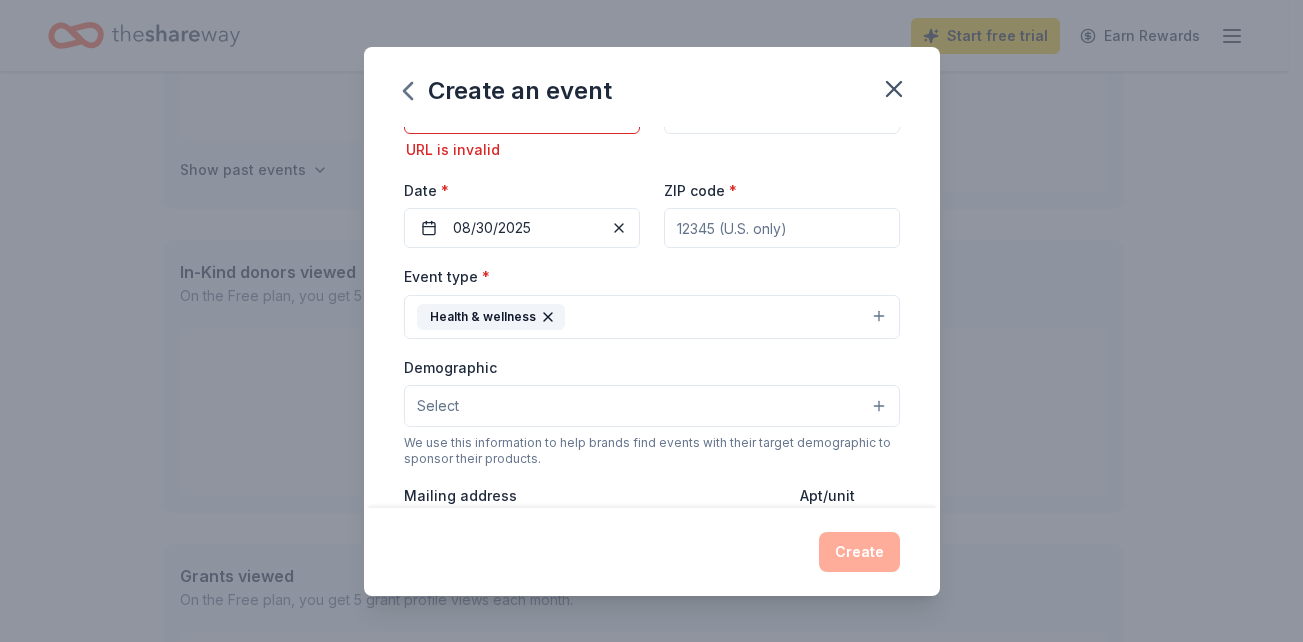 click on "Select" at bounding box center [652, 406] 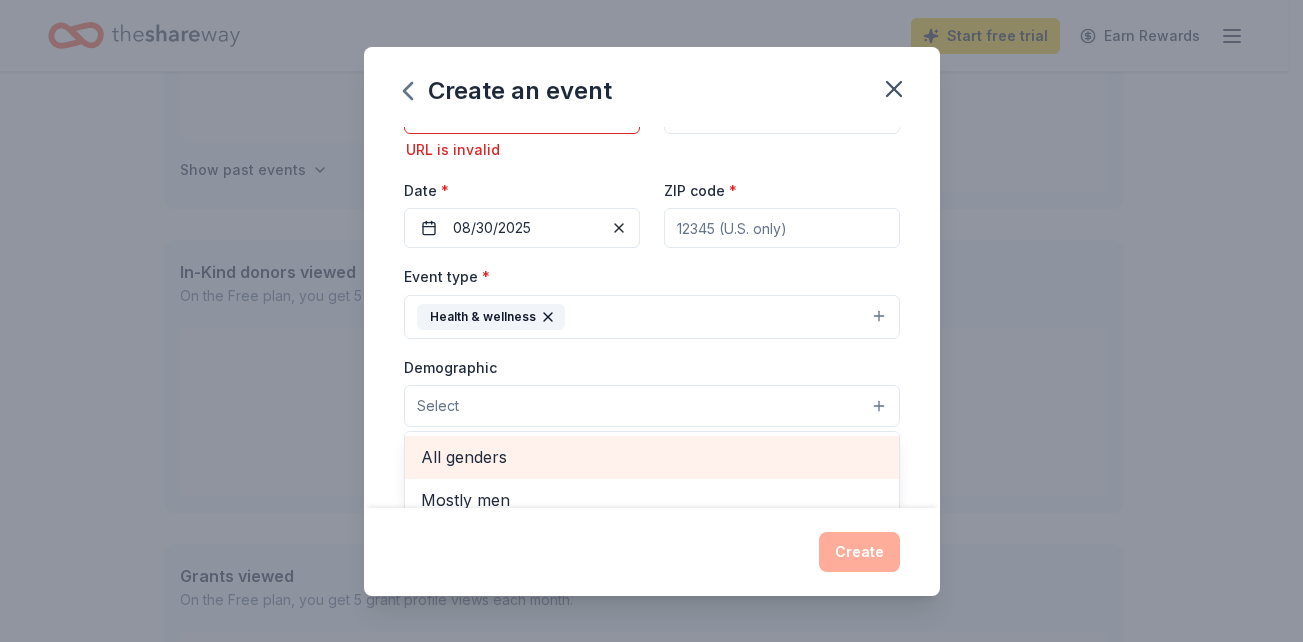 click on "All genders" at bounding box center [652, 457] 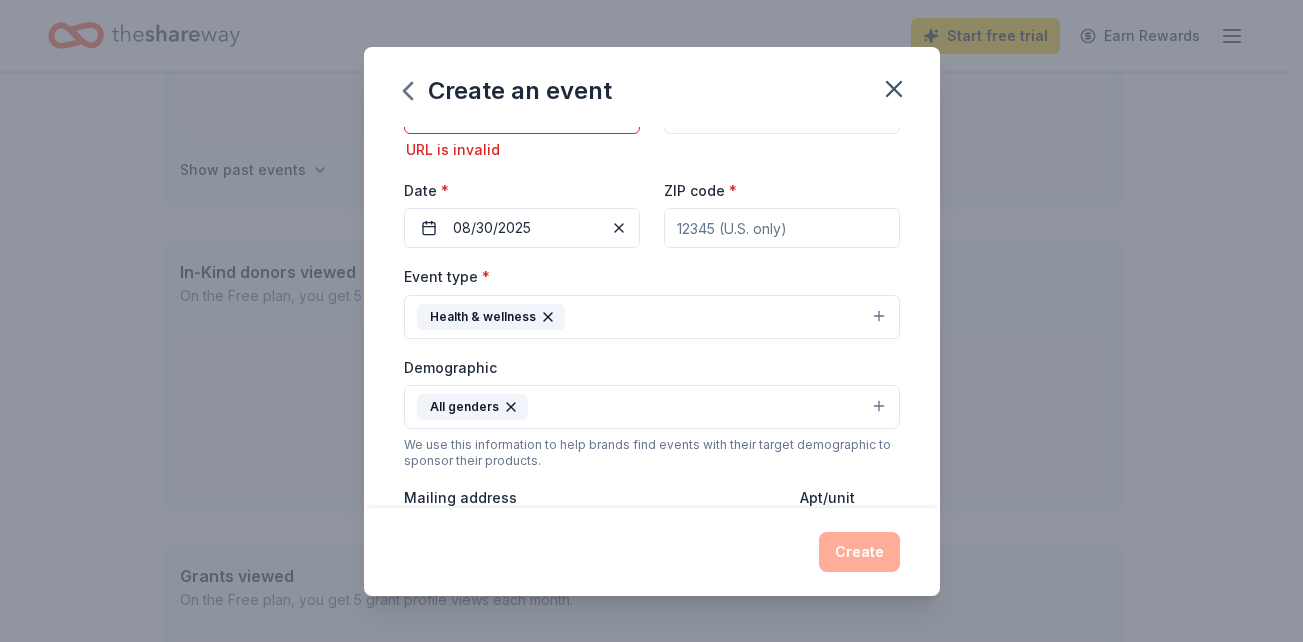 click on "All genders" at bounding box center [652, 407] 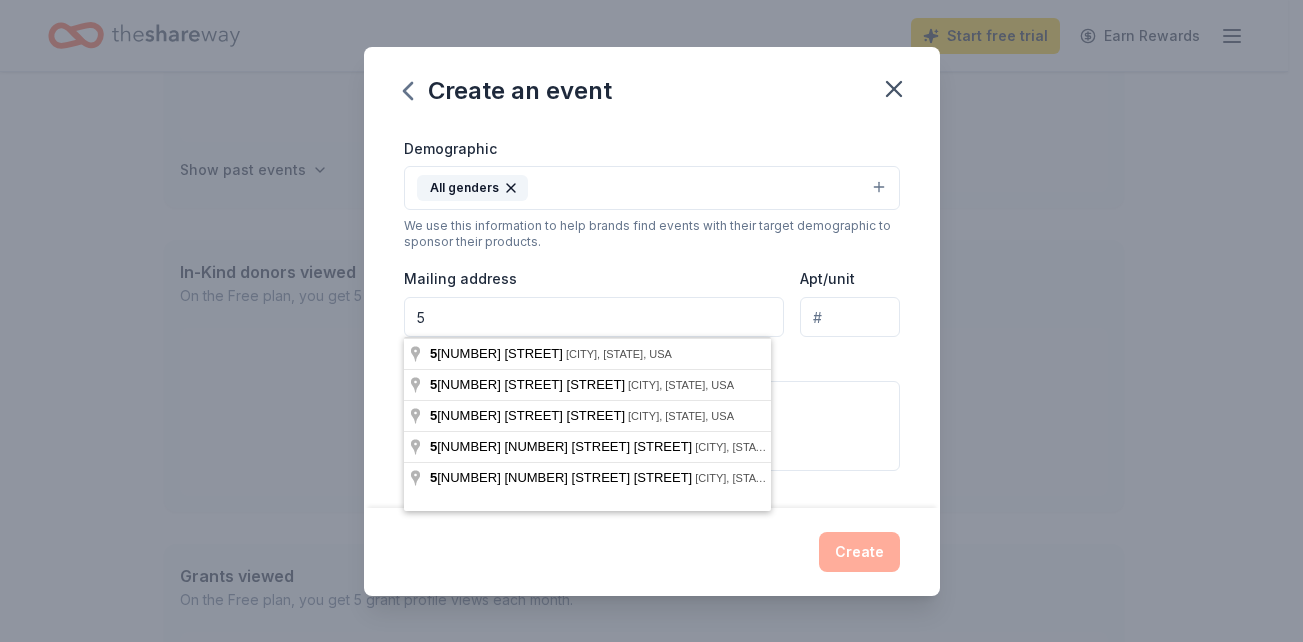 type on "[NUMBER] [STREET], [CITY]" 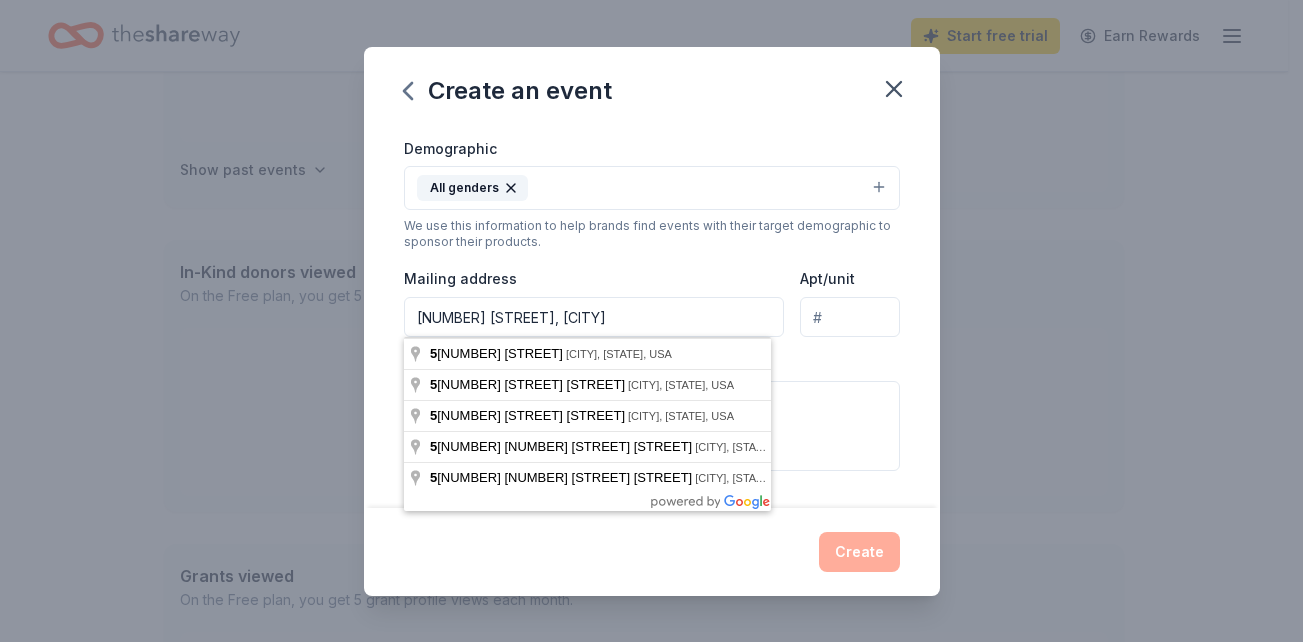 type on "34208" 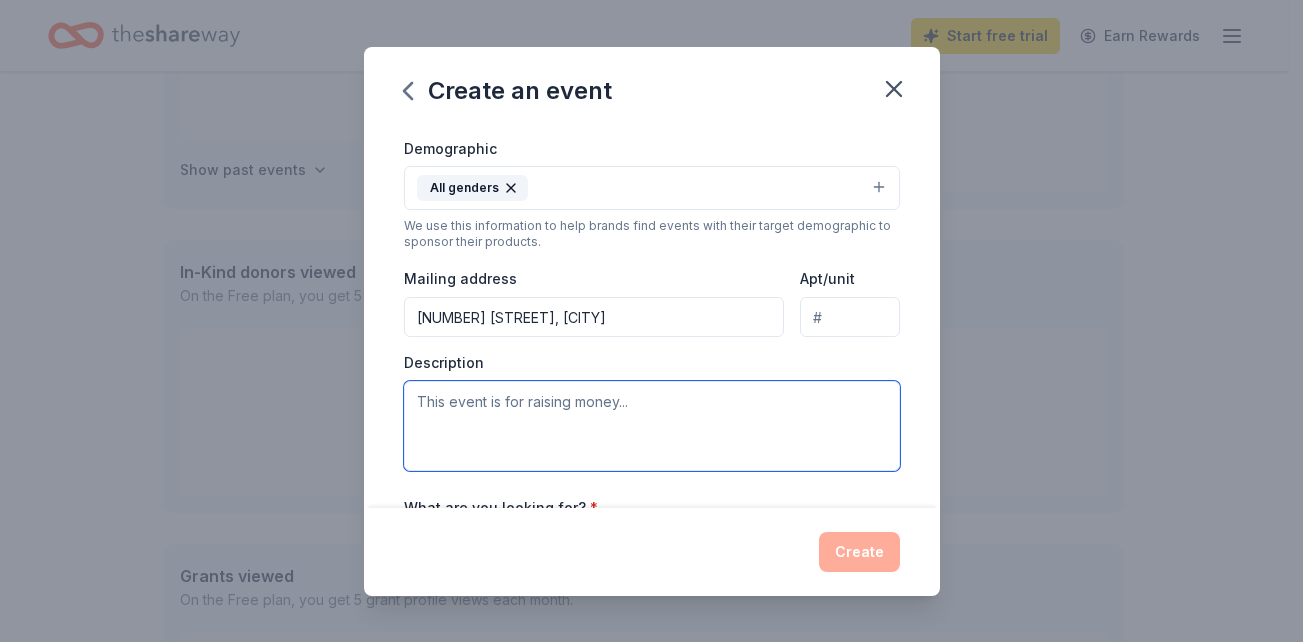 click at bounding box center [652, 426] 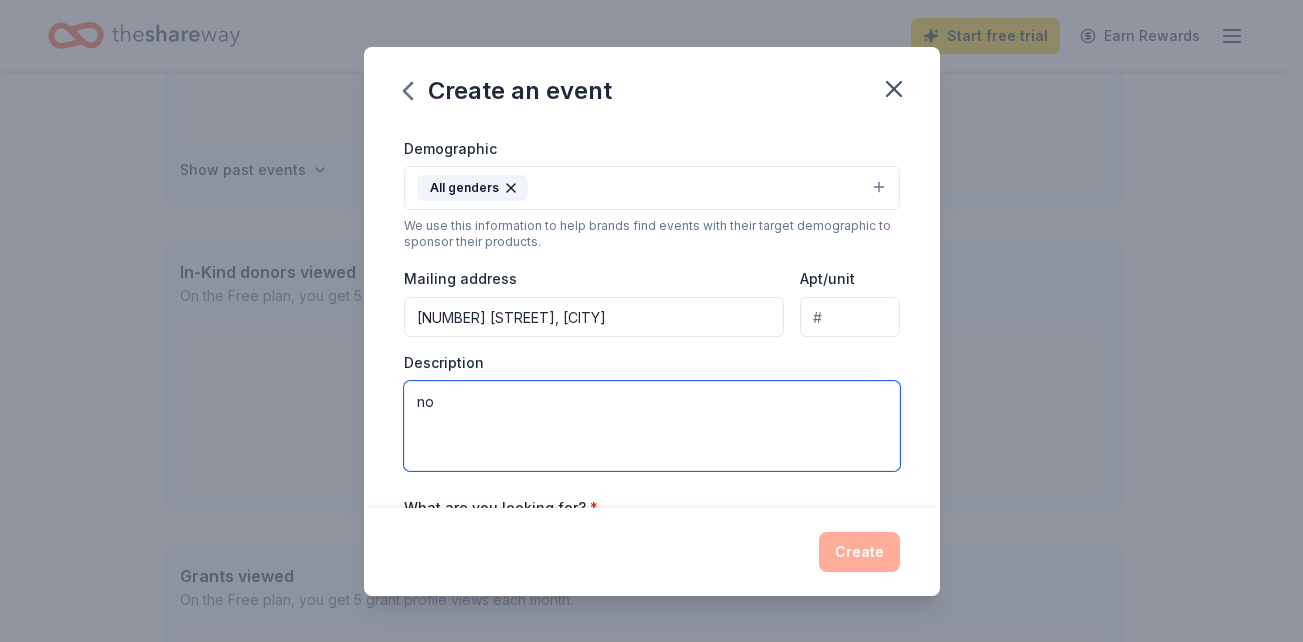 type on "no" 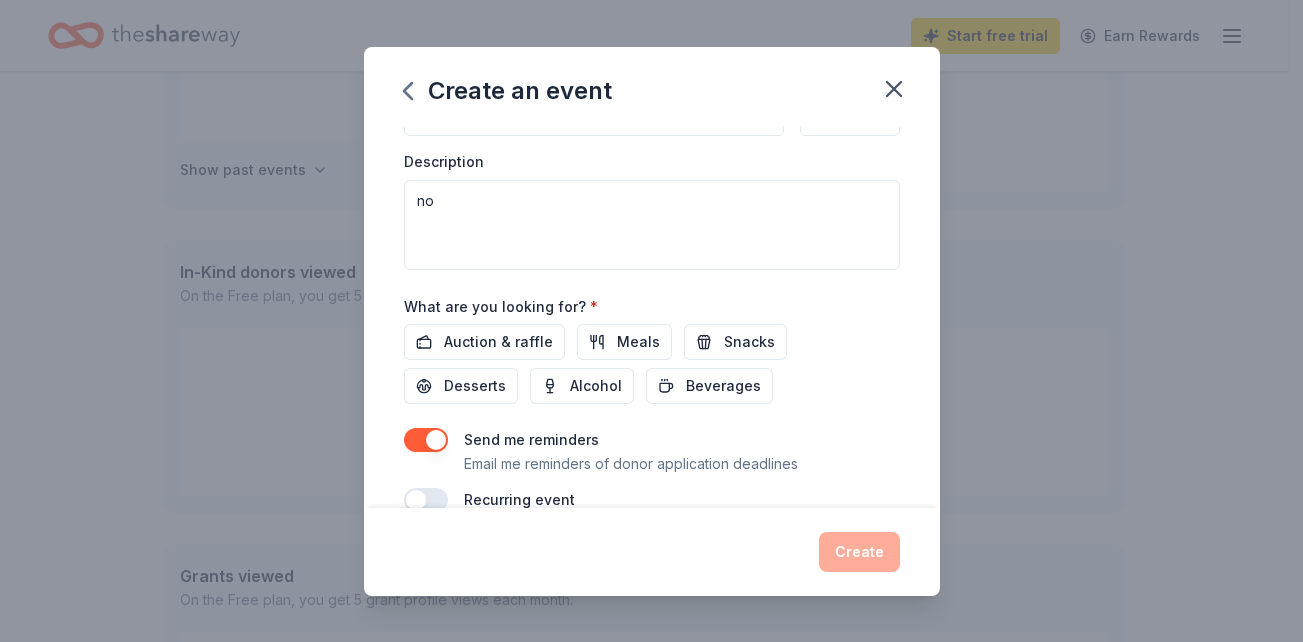scroll, scrollTop: 606, scrollLeft: 0, axis: vertical 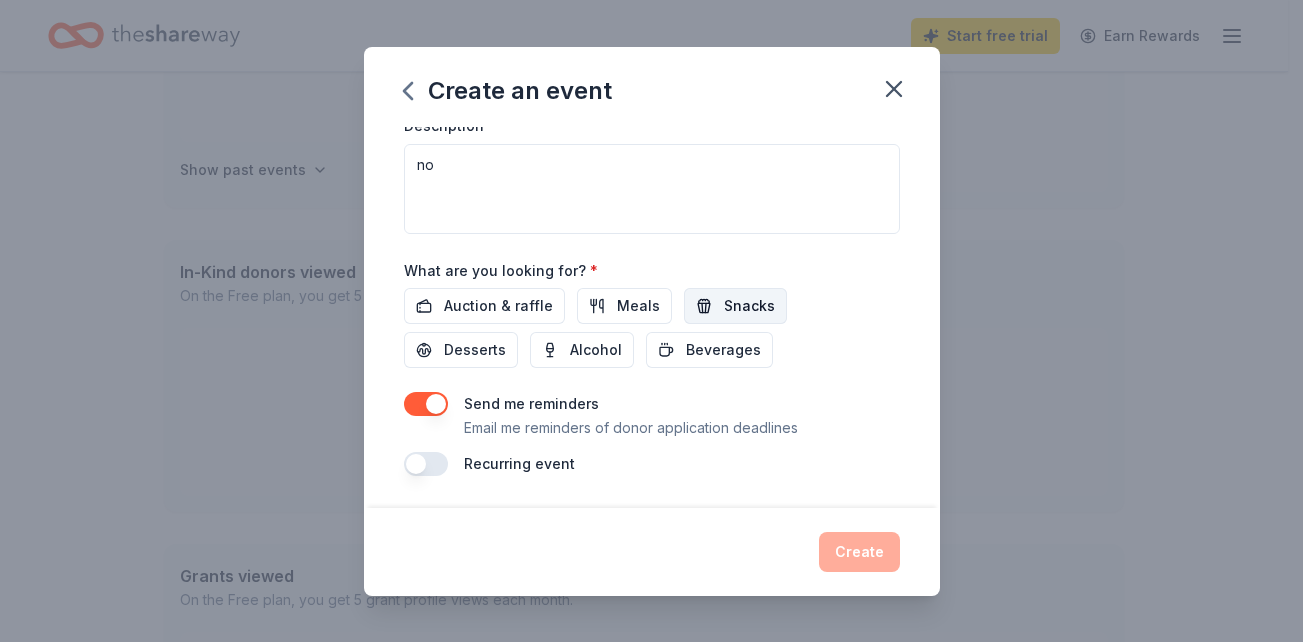 click on "Snacks" at bounding box center [749, 306] 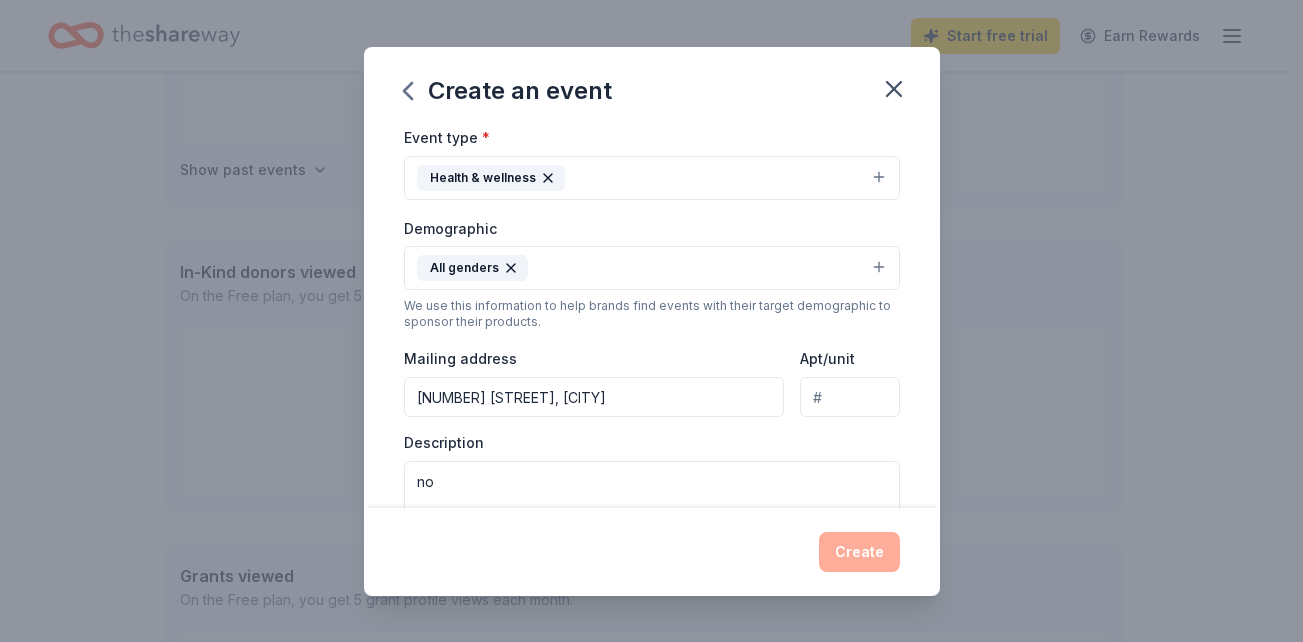 scroll, scrollTop: 286, scrollLeft: 0, axis: vertical 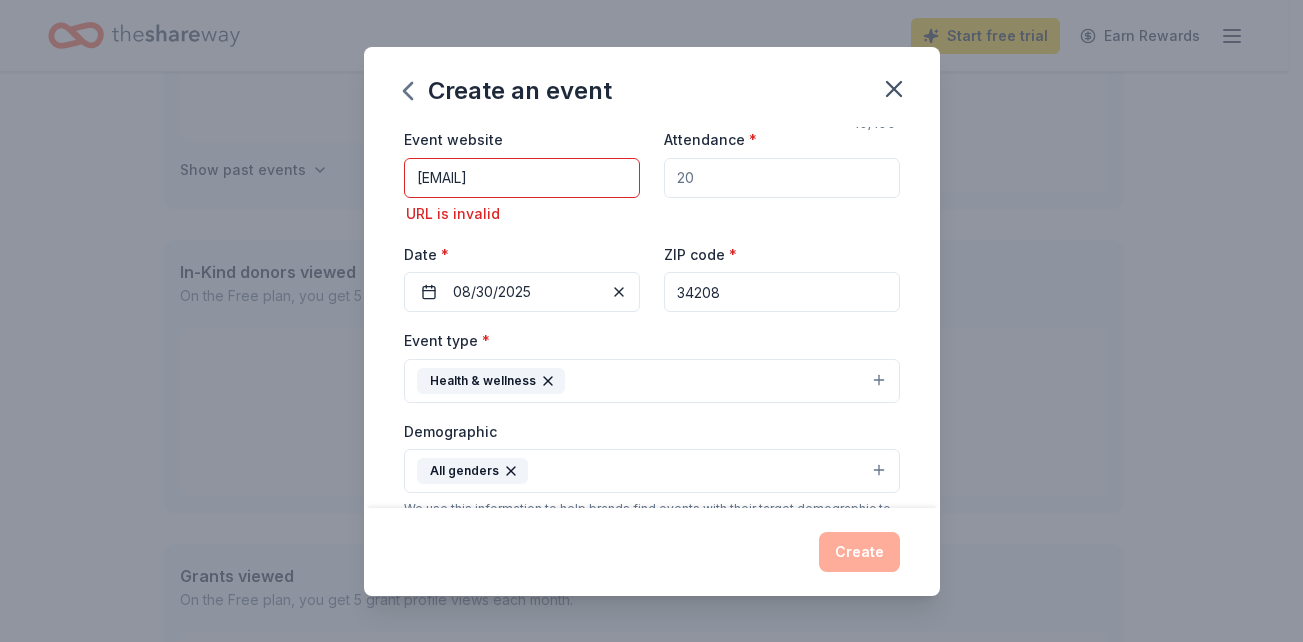 click on "[EMAIL]" at bounding box center (522, 178) 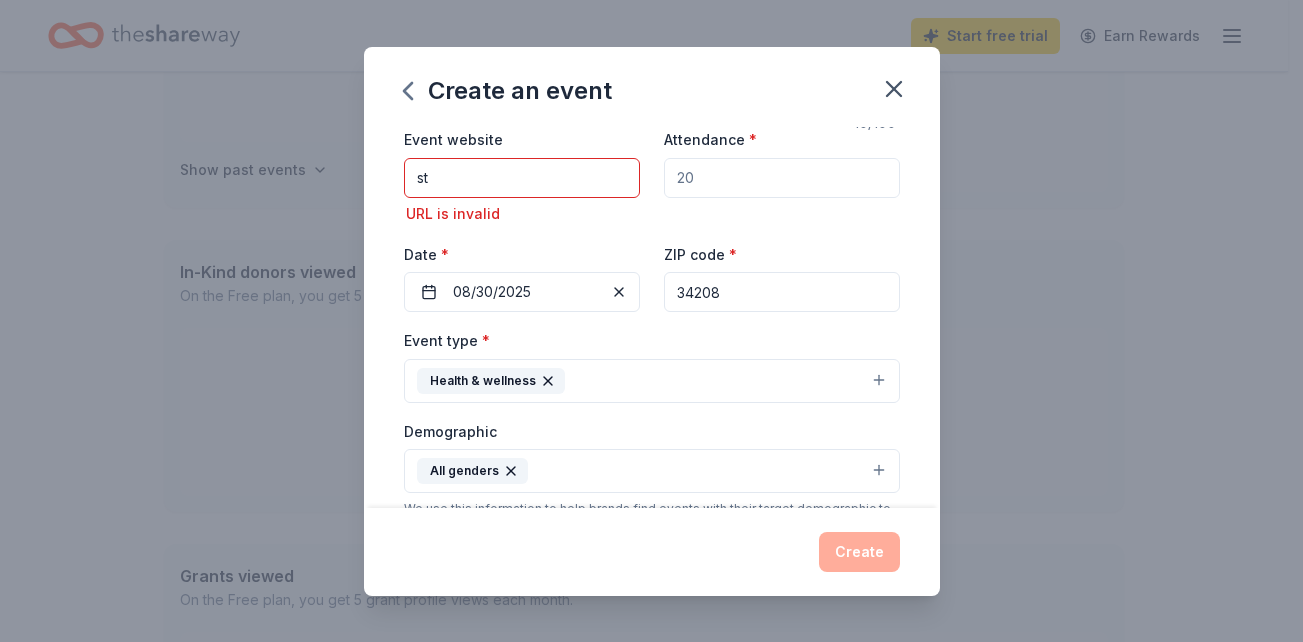 type on "s" 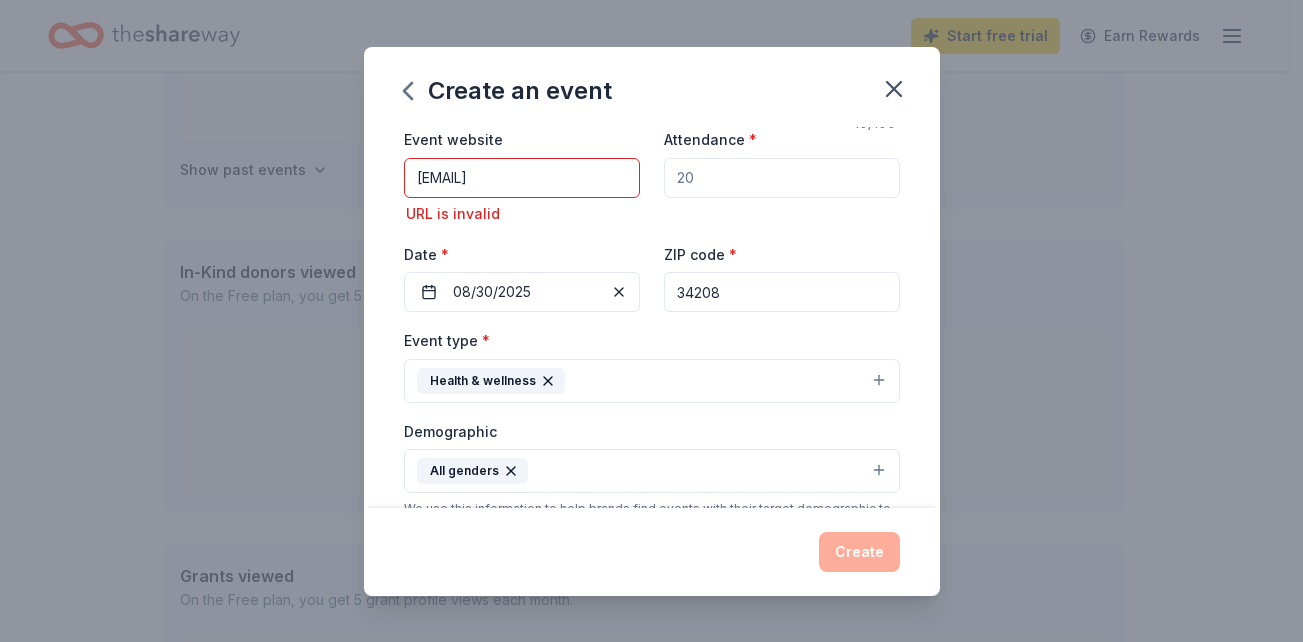 click on "[EMAIL]" at bounding box center [522, 178] 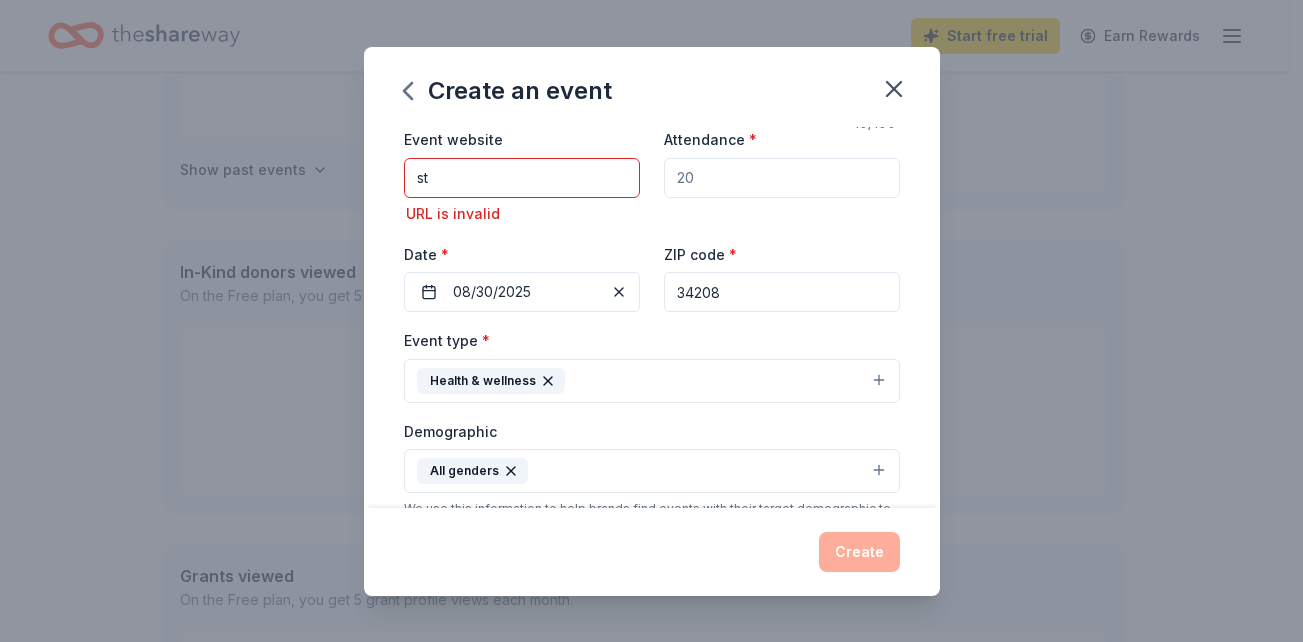 type on "s" 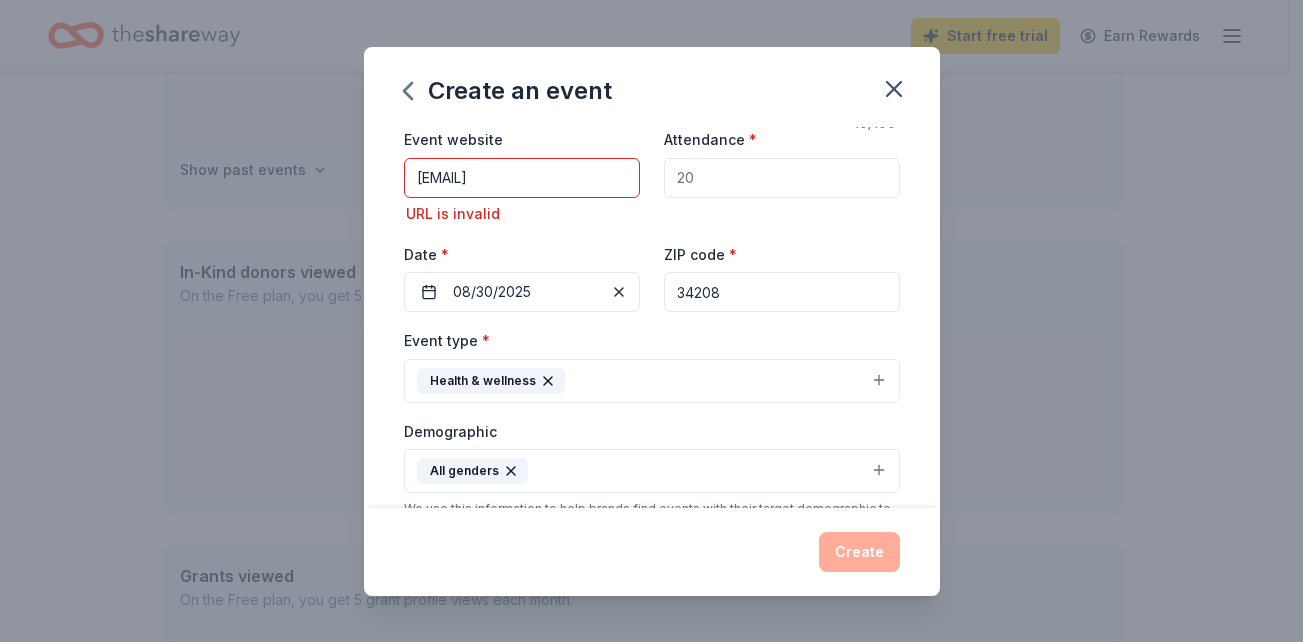 type on "[EMAIL]" 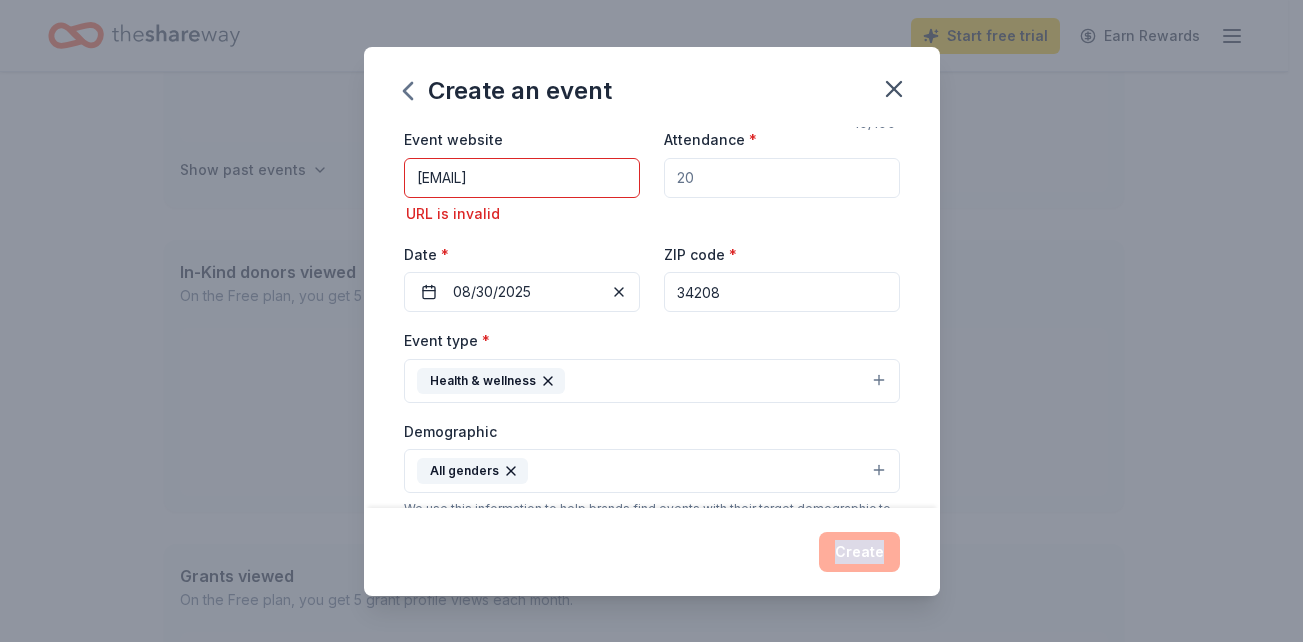 click on "Create" at bounding box center [652, 552] 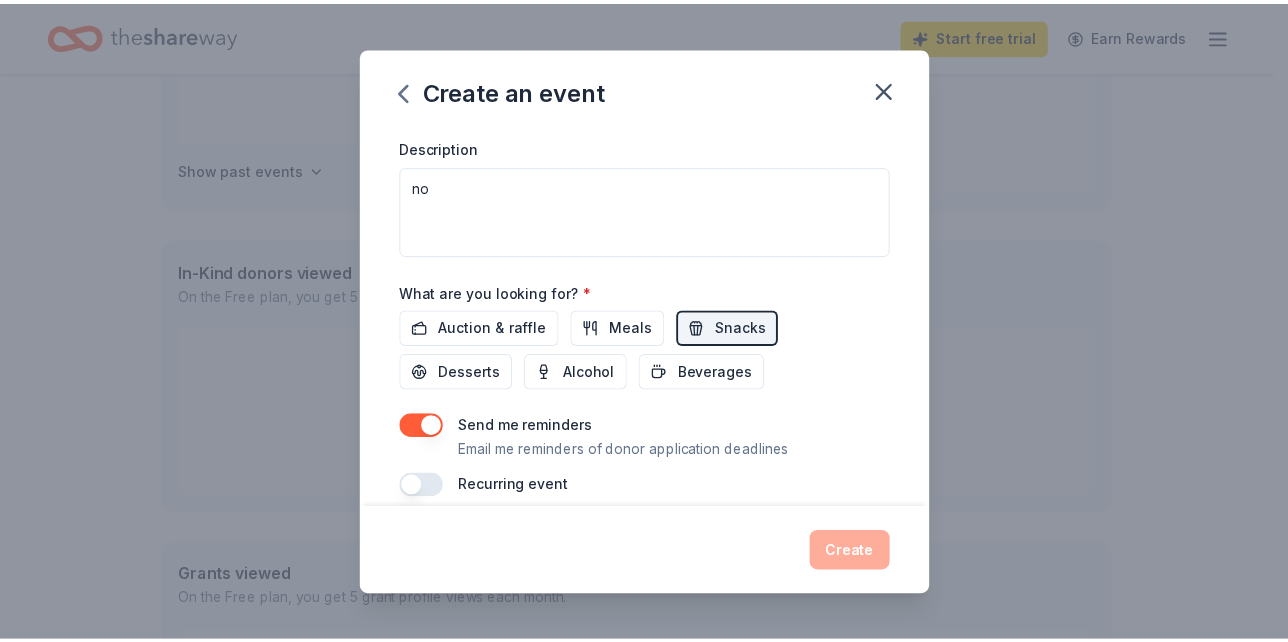 scroll, scrollTop: 606, scrollLeft: 0, axis: vertical 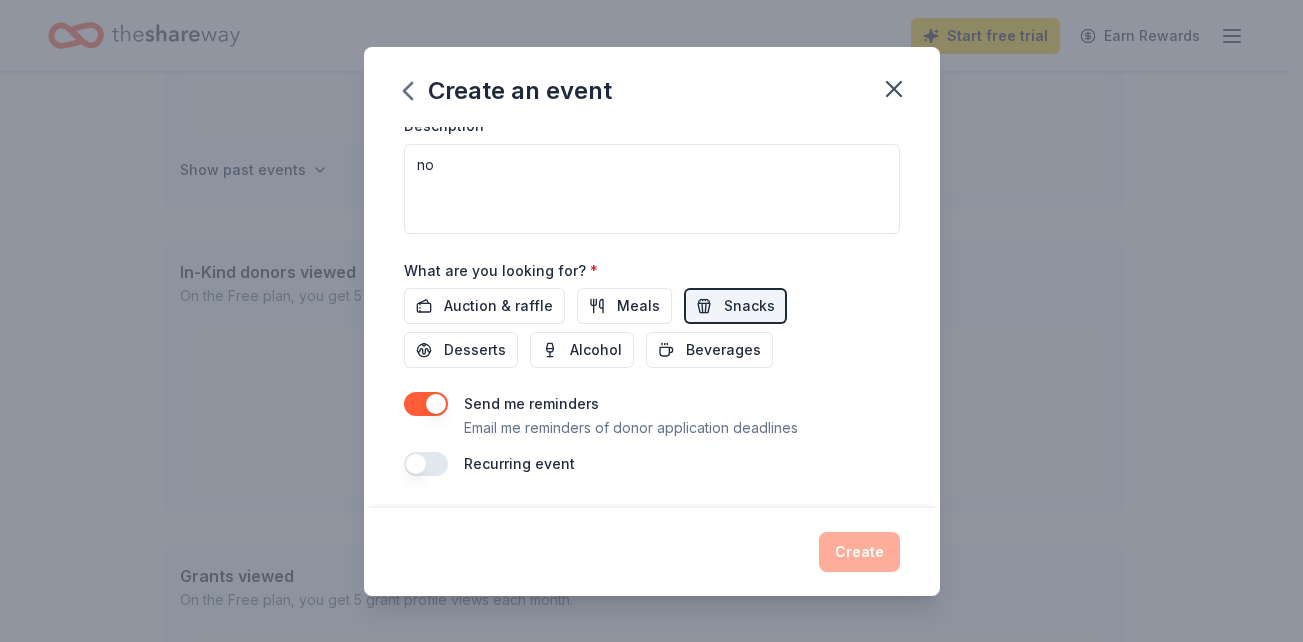 click on "Create" at bounding box center [652, 552] 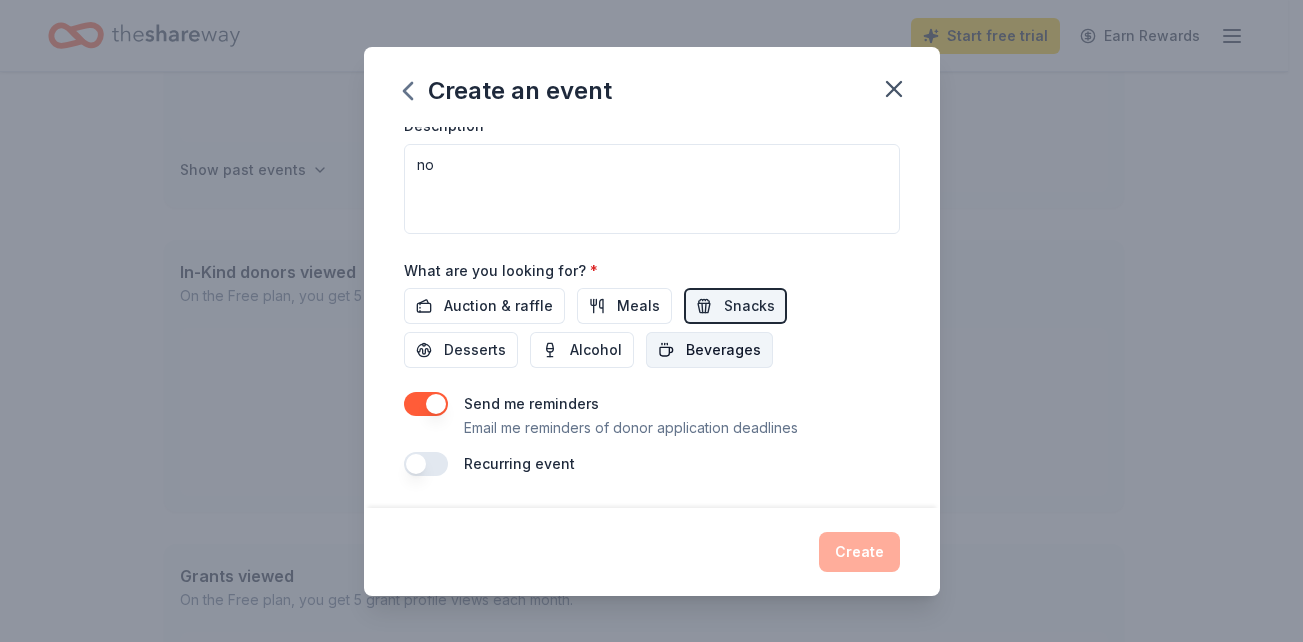 click on "Beverages" at bounding box center [723, 350] 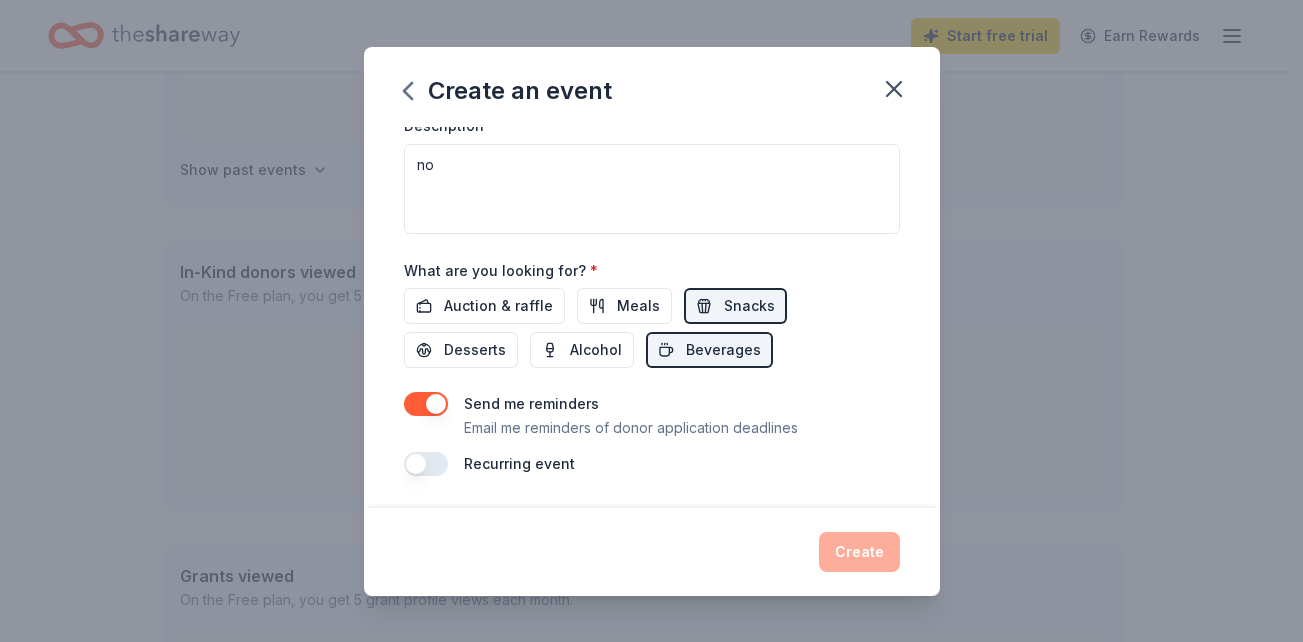 click on "Create" at bounding box center [652, 552] 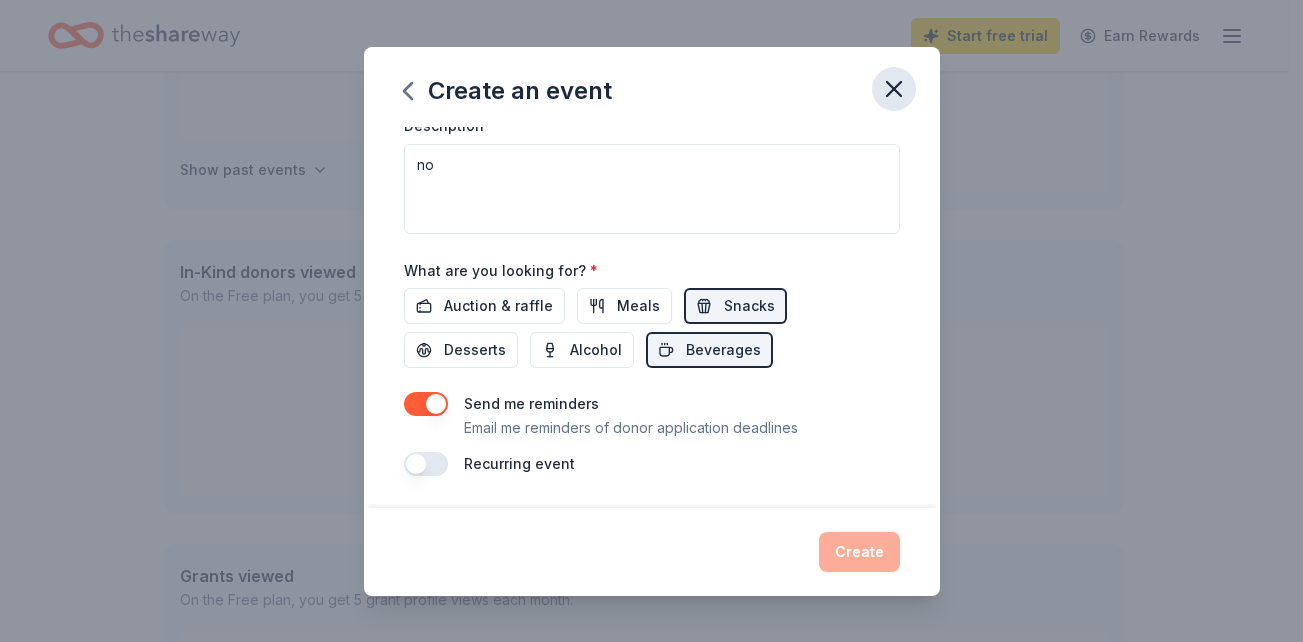 click 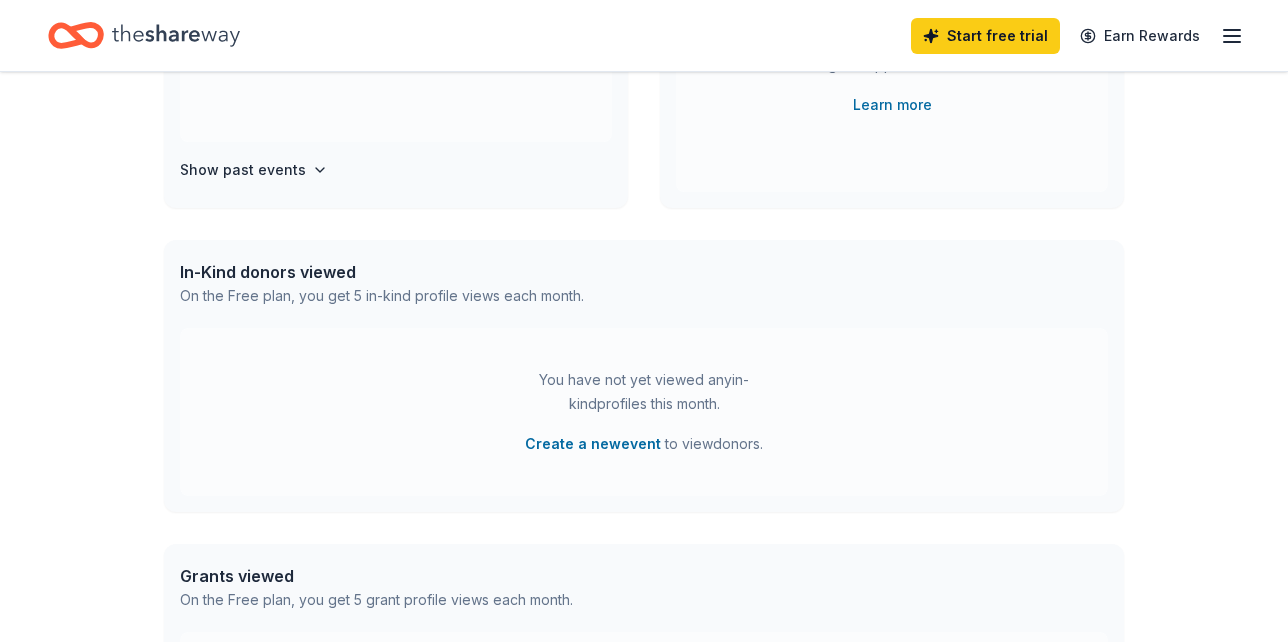 type 